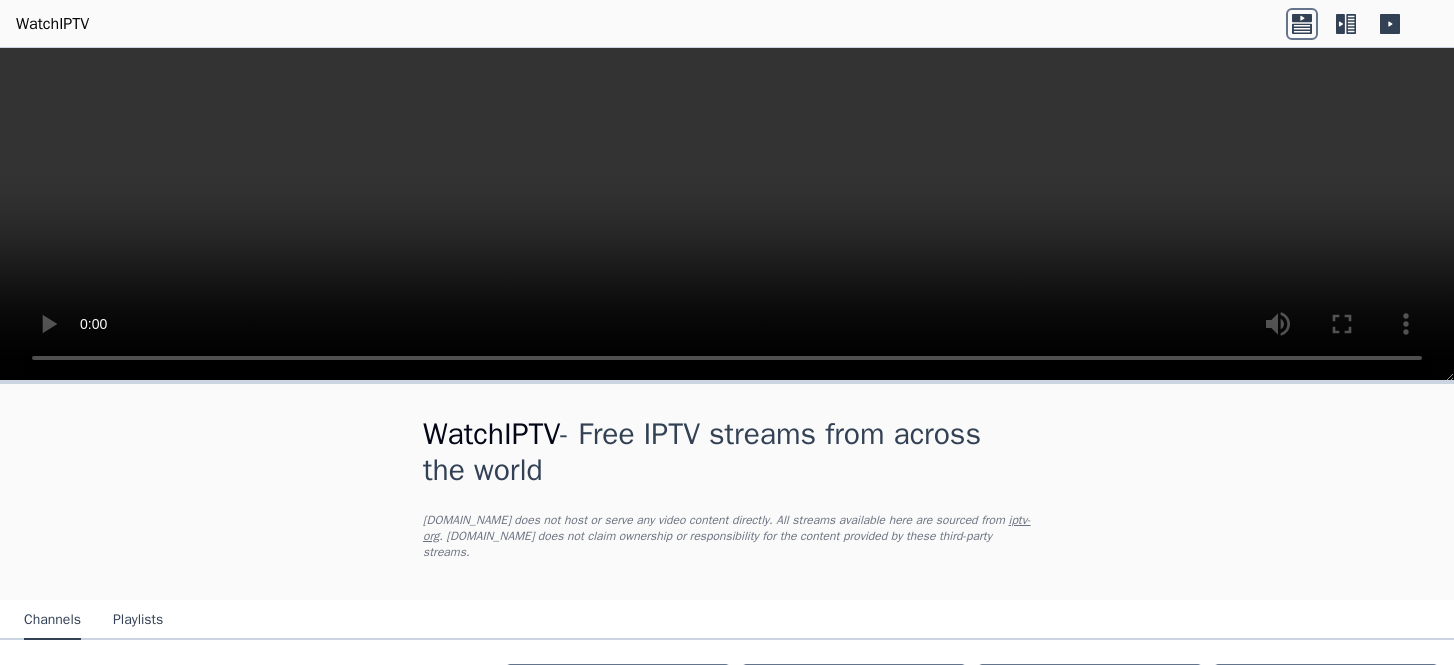 scroll, scrollTop: 0, scrollLeft: 0, axis: both 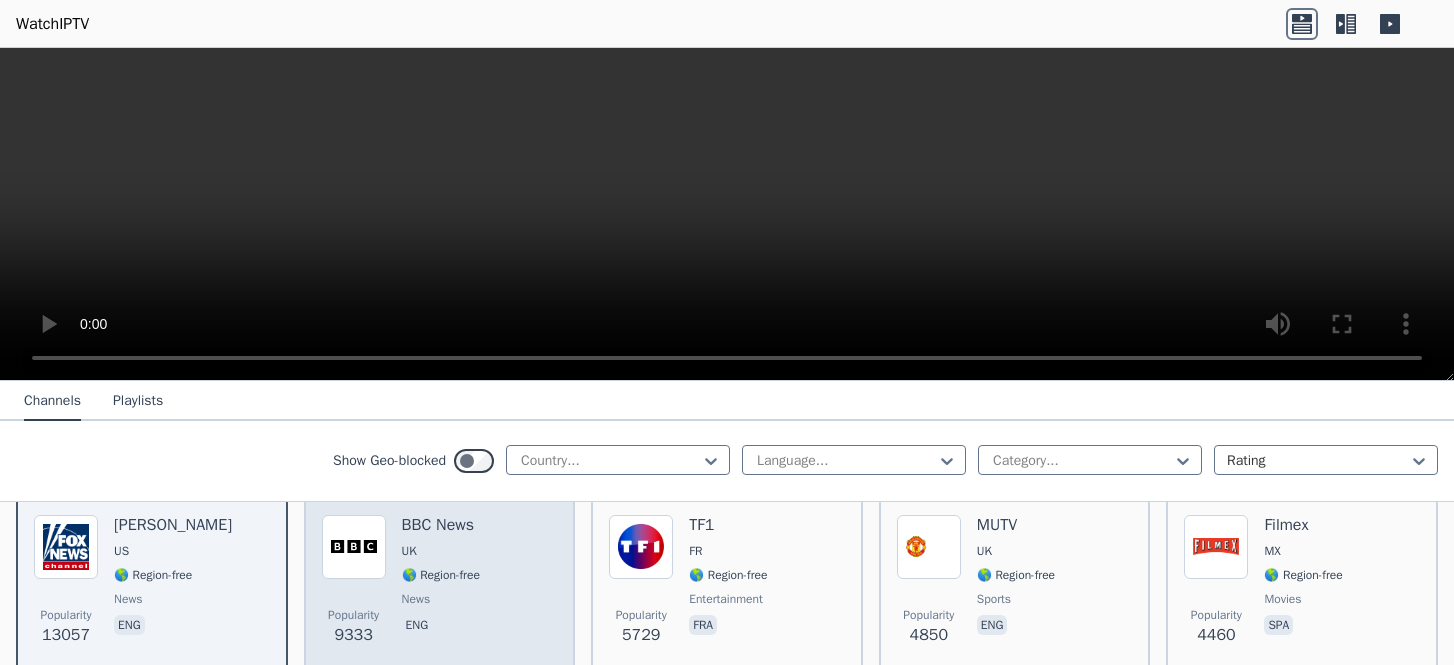 click at bounding box center [354, 547] 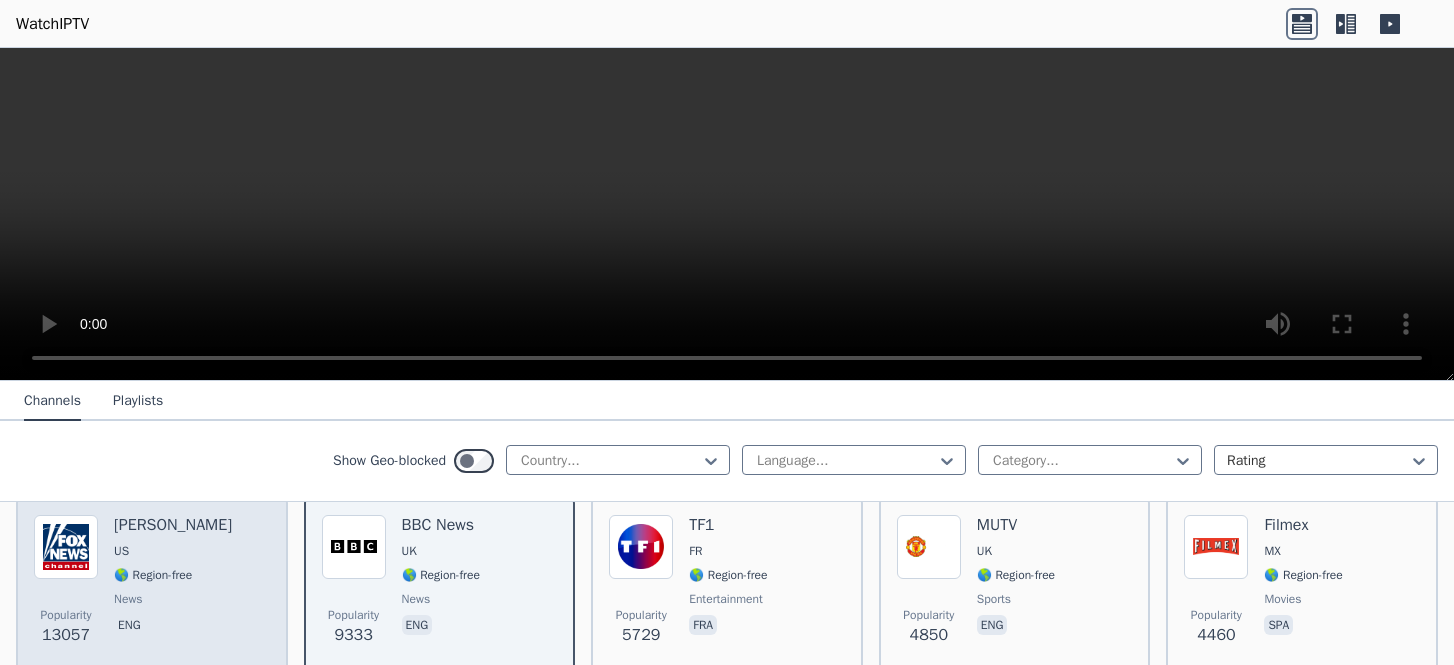click at bounding box center (66, 547) 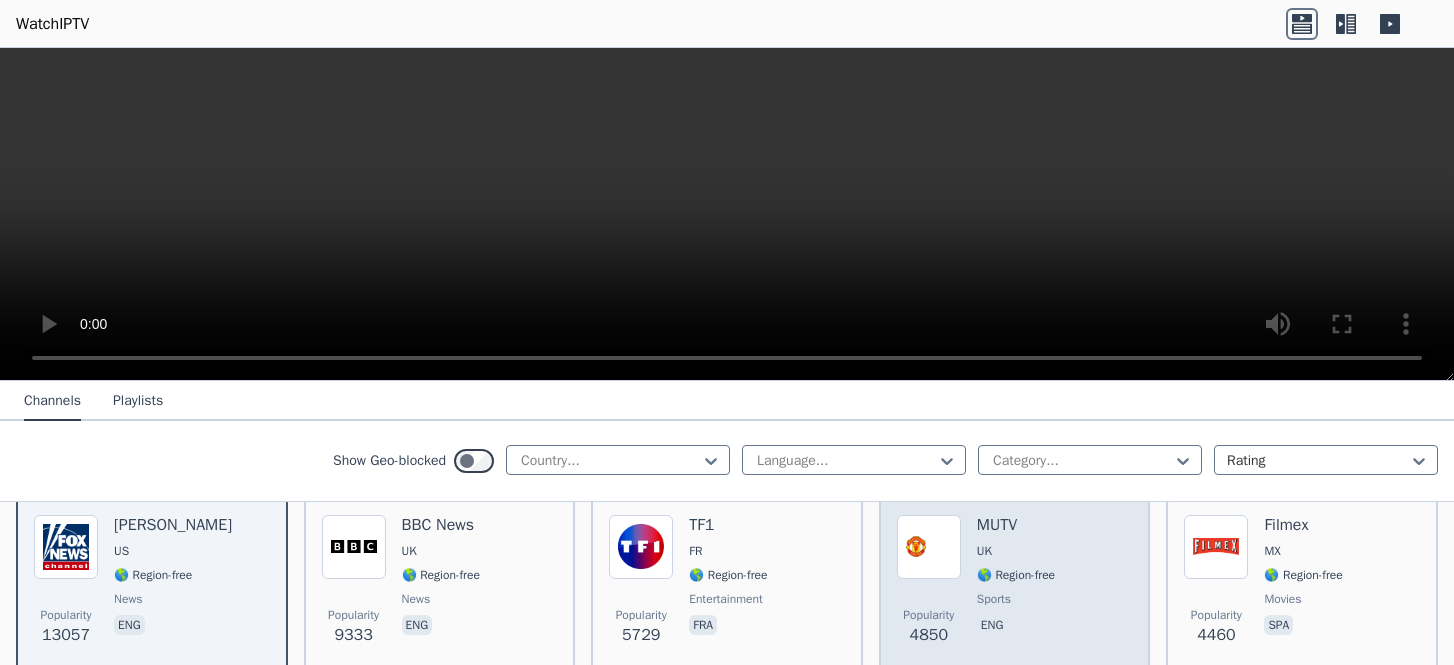 click at bounding box center (929, 547) 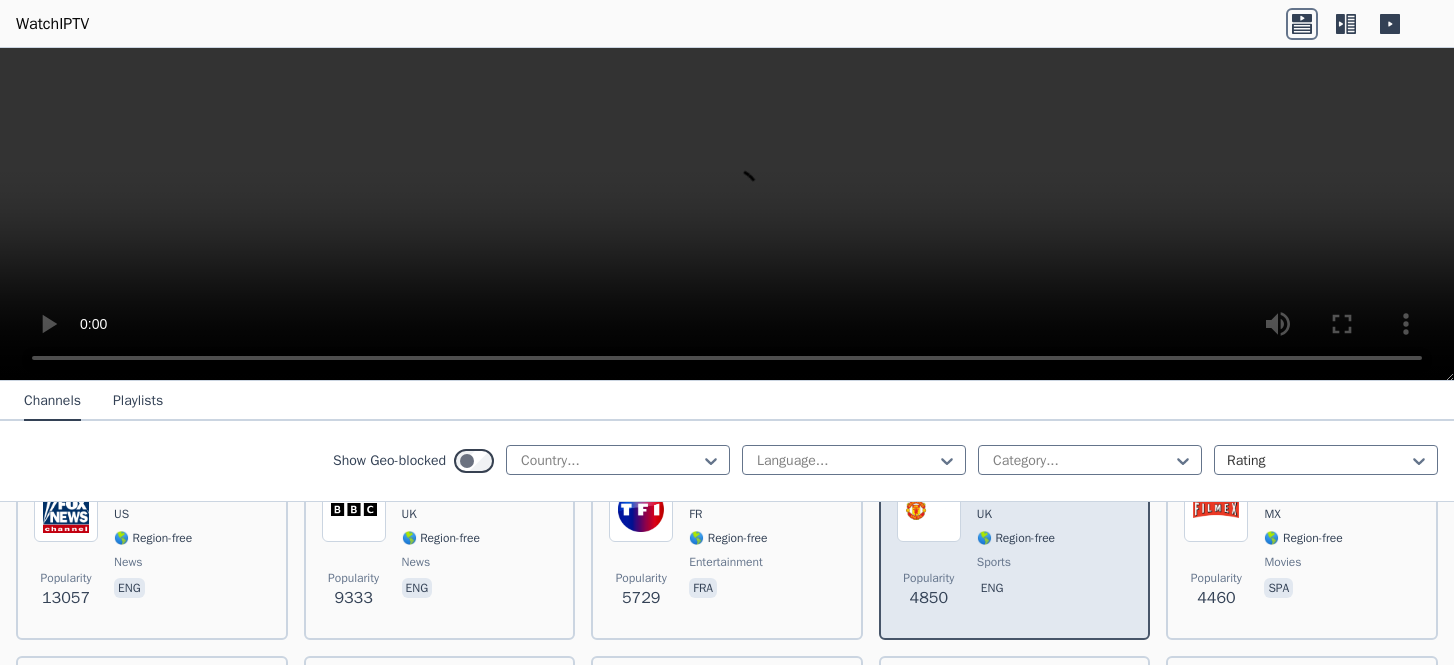 scroll, scrollTop: 280, scrollLeft: 0, axis: vertical 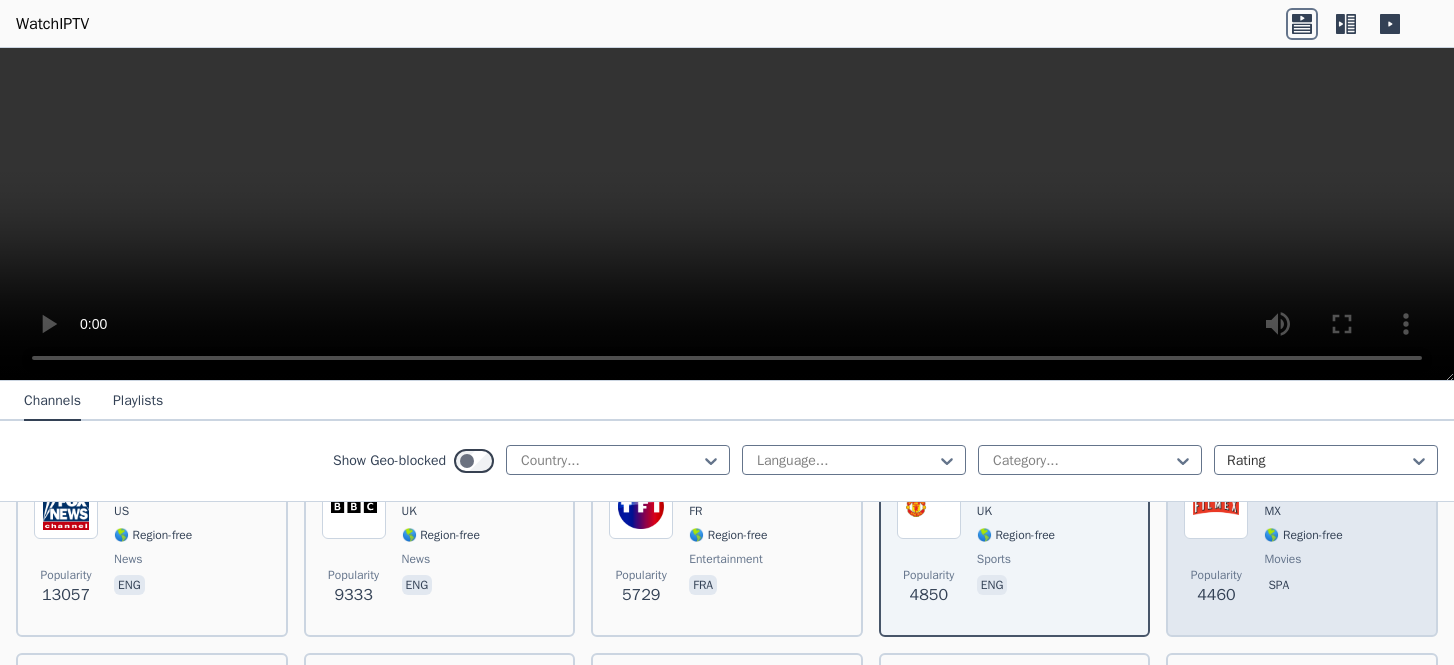 click at bounding box center [1216, 507] 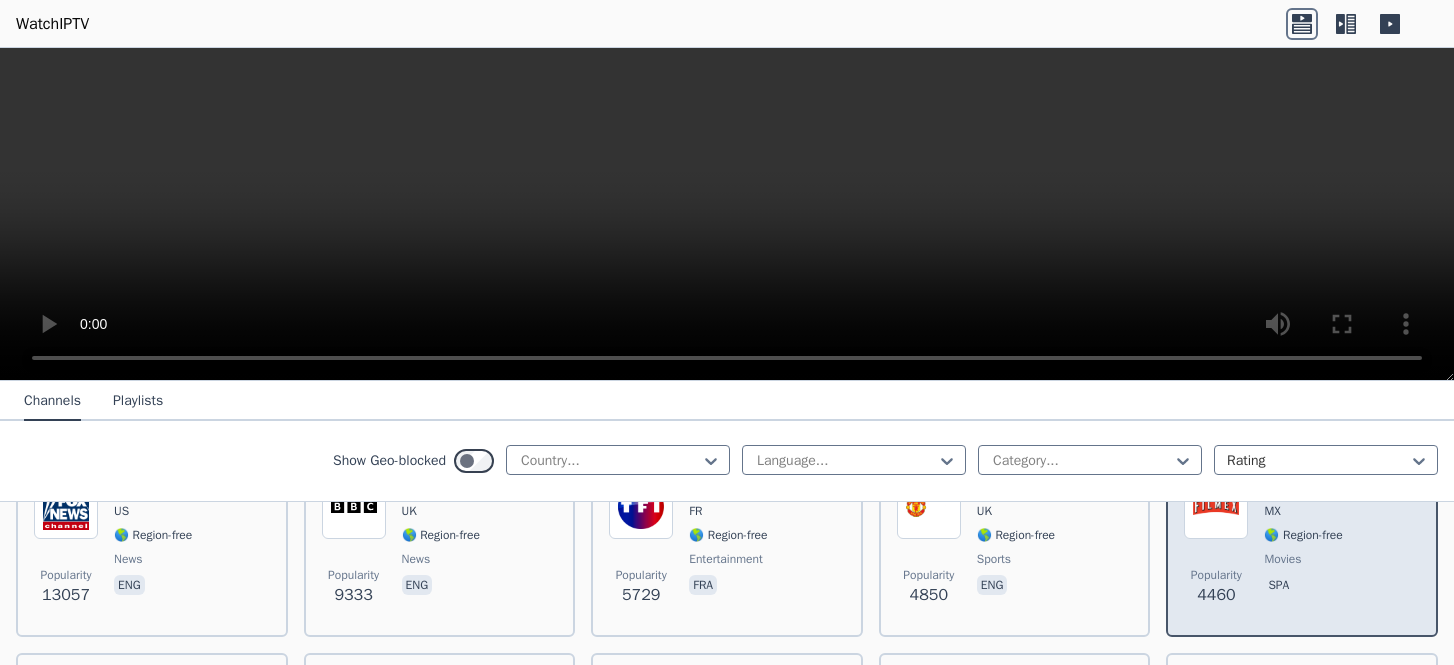 click at bounding box center (1216, 507) 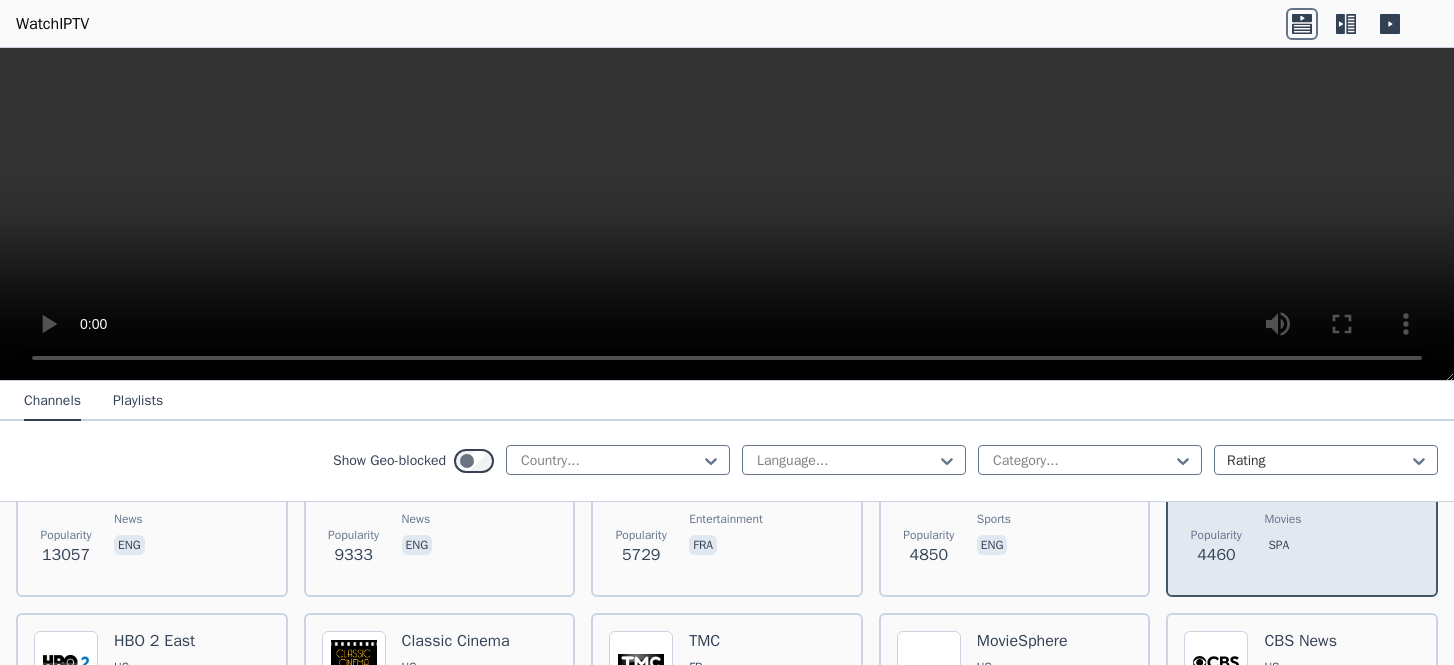 scroll, scrollTop: 360, scrollLeft: 0, axis: vertical 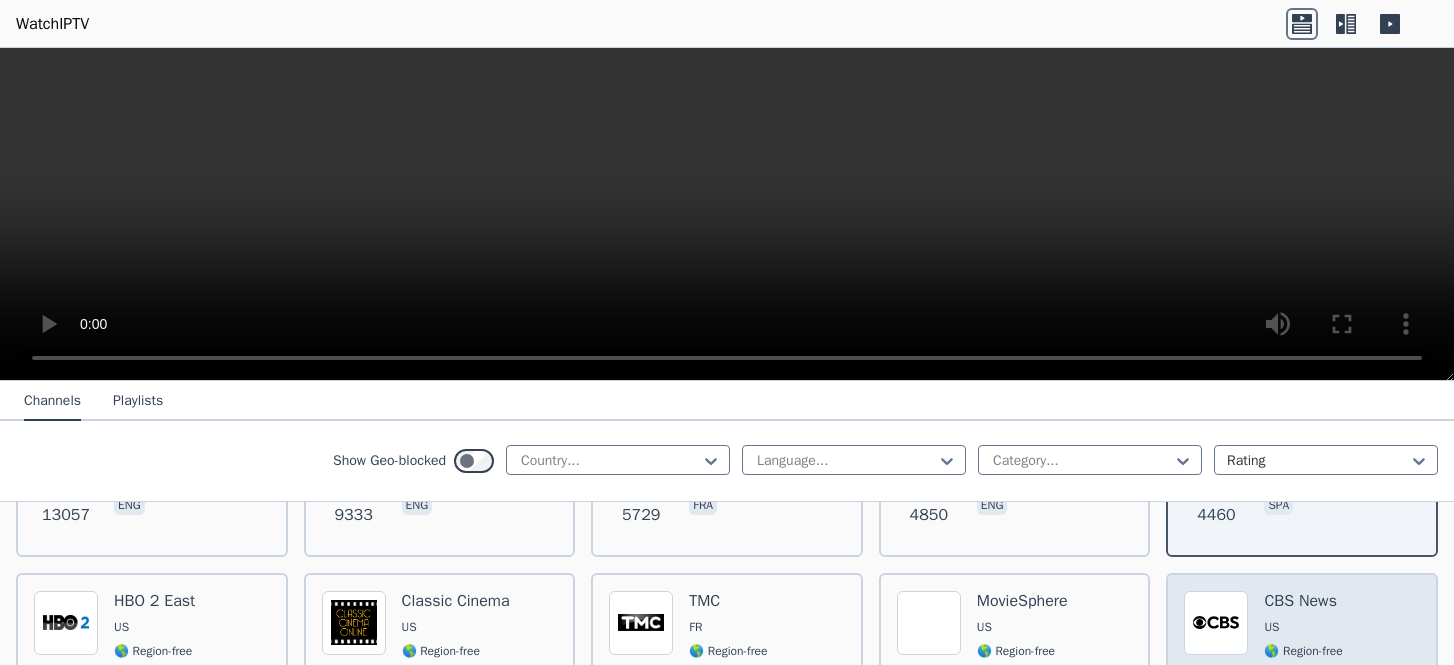 click at bounding box center (1216, 623) 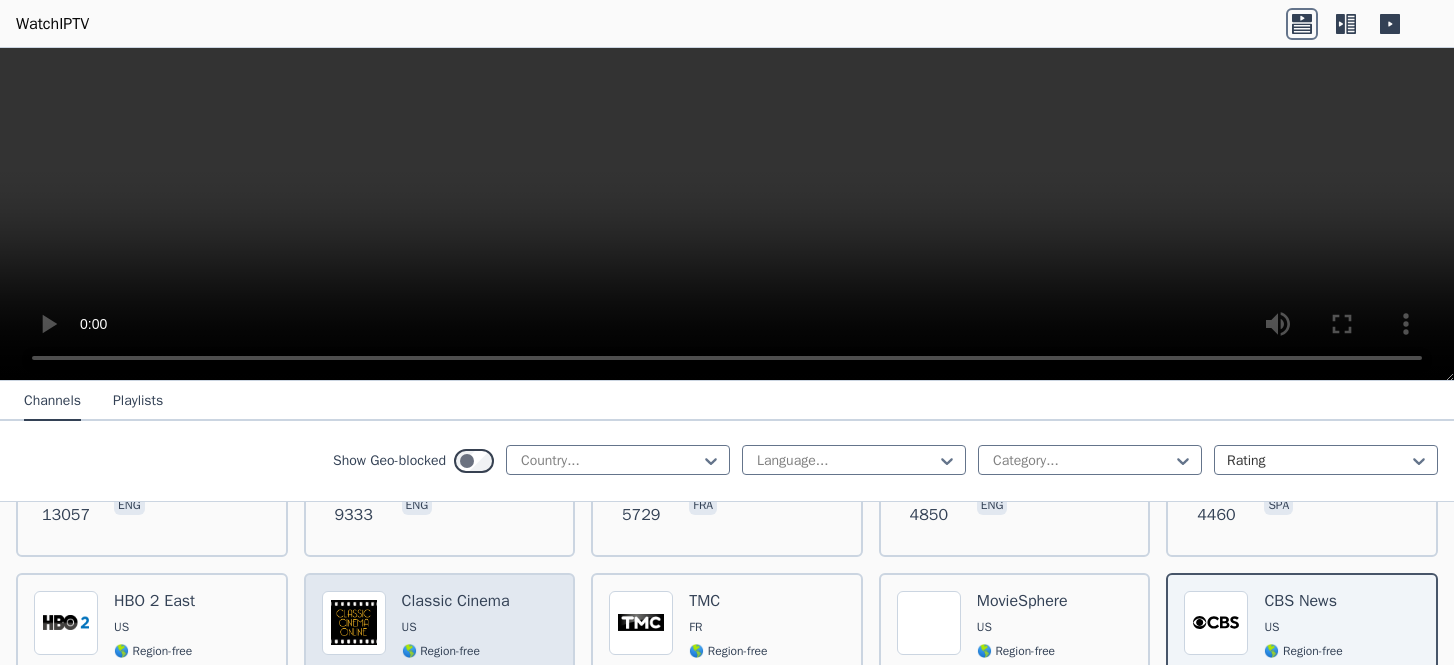 click on "Popularity 3083 Classic Cinema US 🌎 Region-free movies eng" at bounding box center [440, 665] 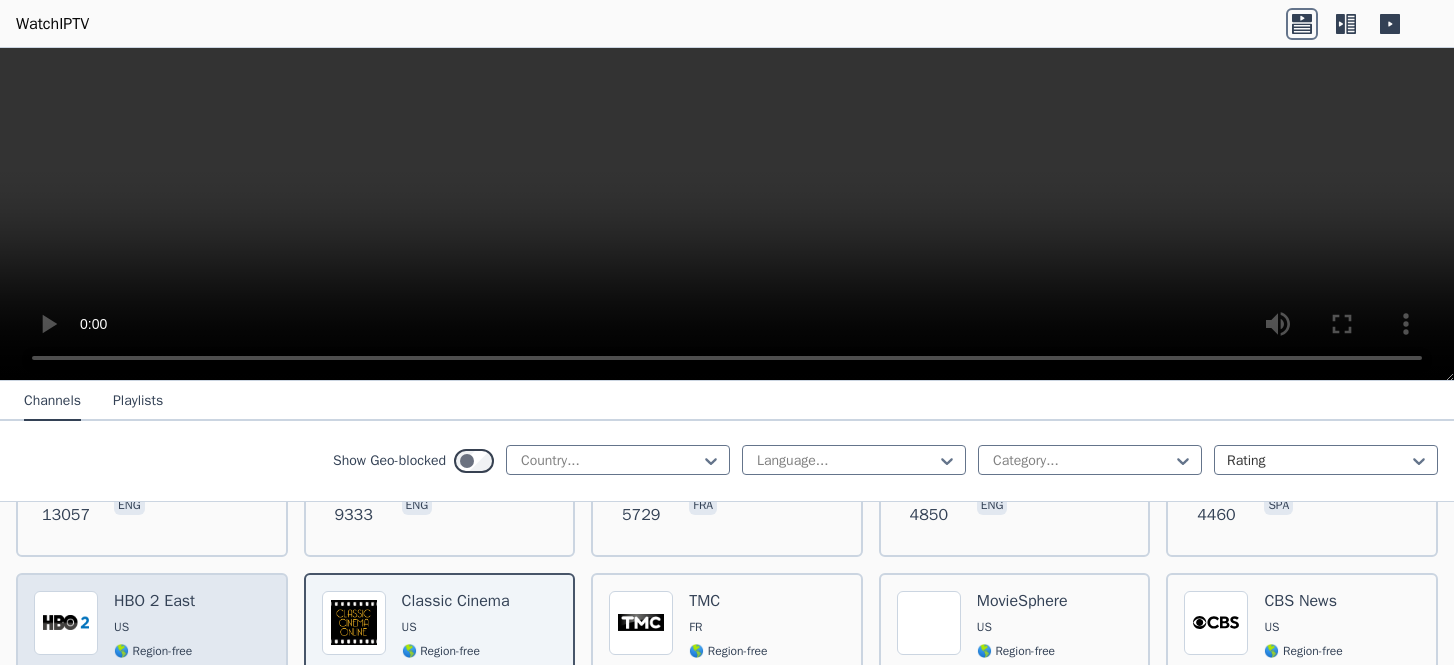 click at bounding box center (66, 623) 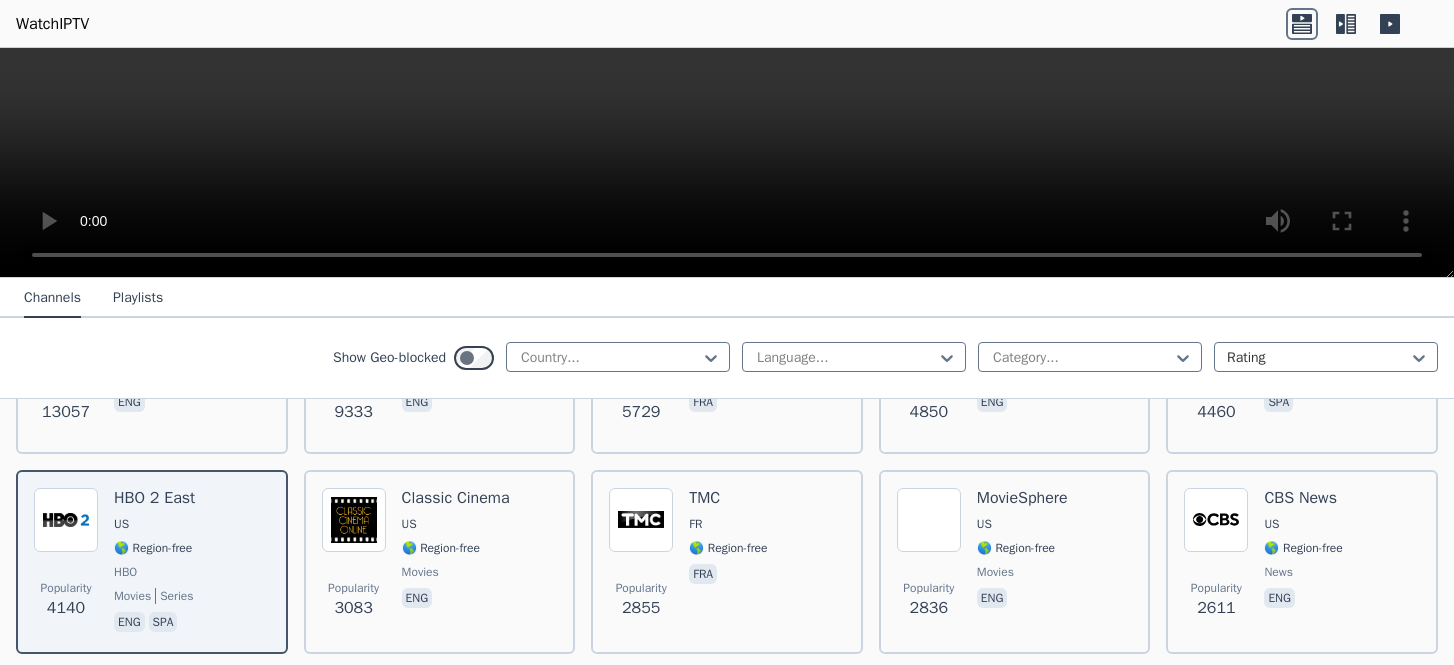 click on "Show Geo-blocked Country... Language... Category... Rating" at bounding box center (727, 358) 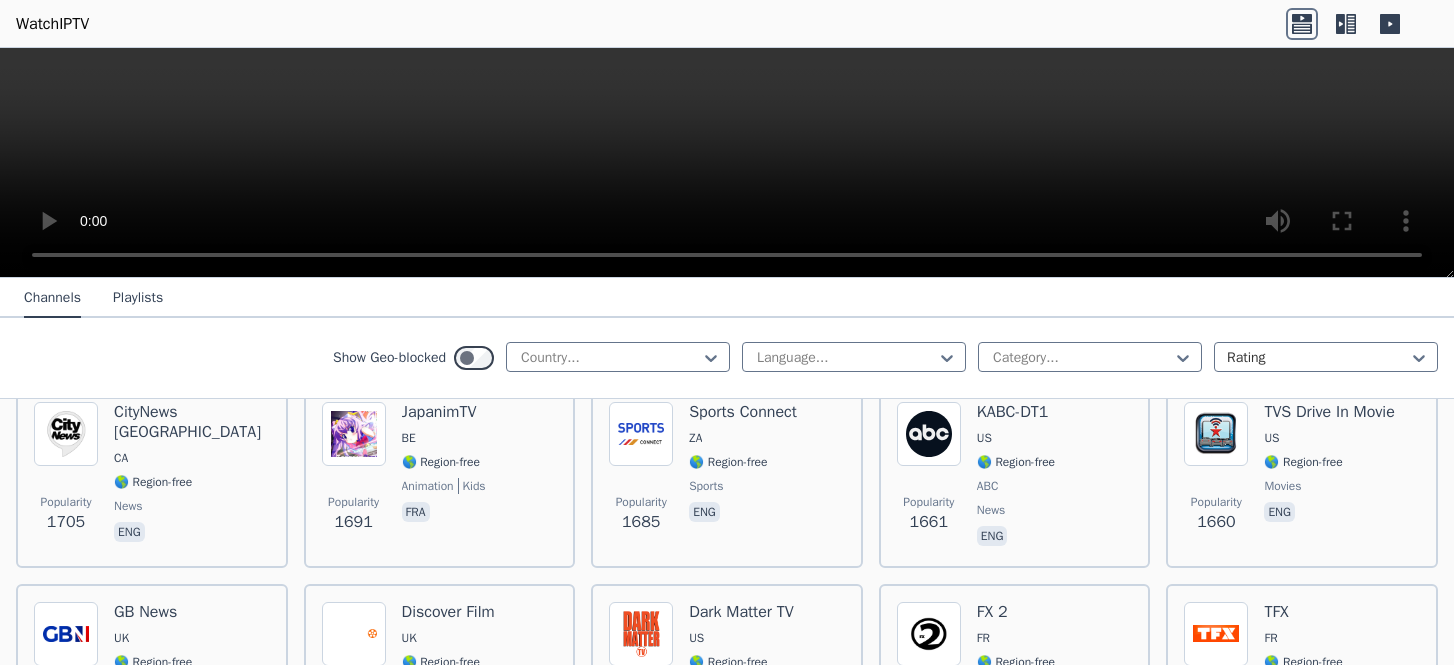 scroll, scrollTop: 1000, scrollLeft: 0, axis: vertical 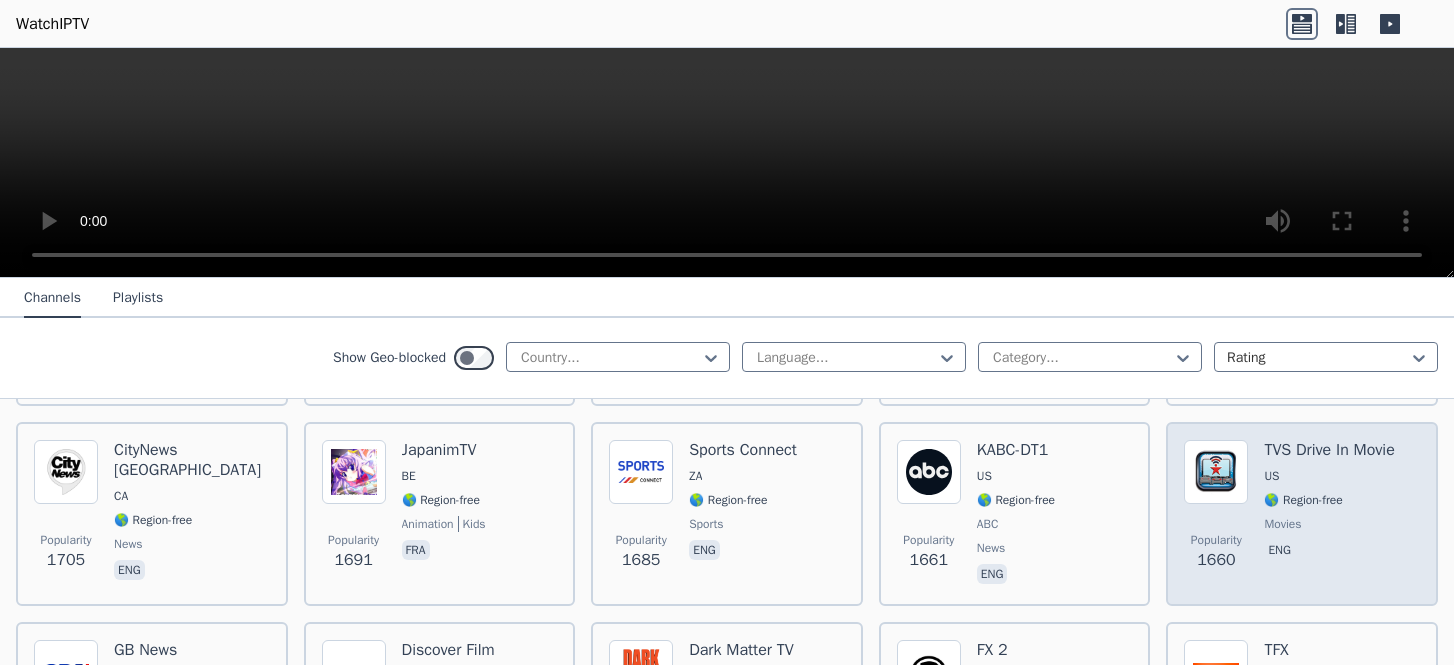 click on "TVS Drive In Movie US 🌎 Region-free movies eng" at bounding box center [1329, 514] 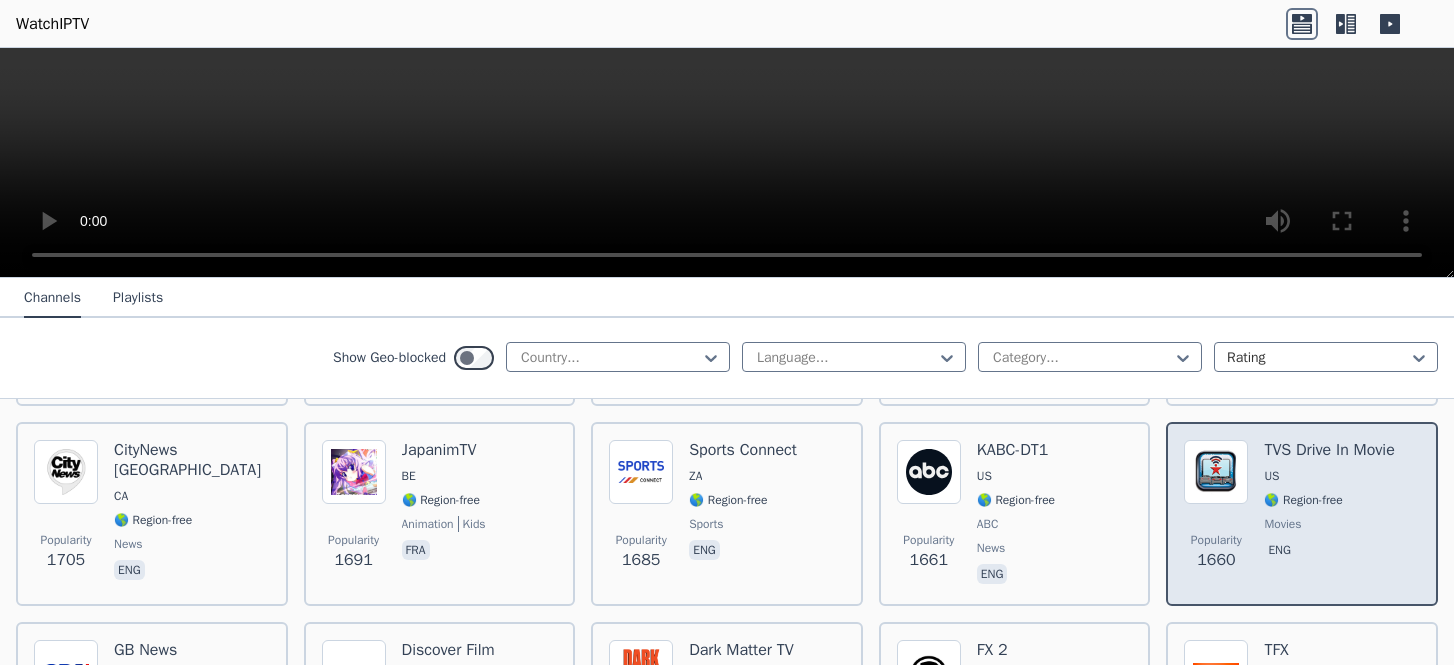 click at bounding box center (1216, 472) 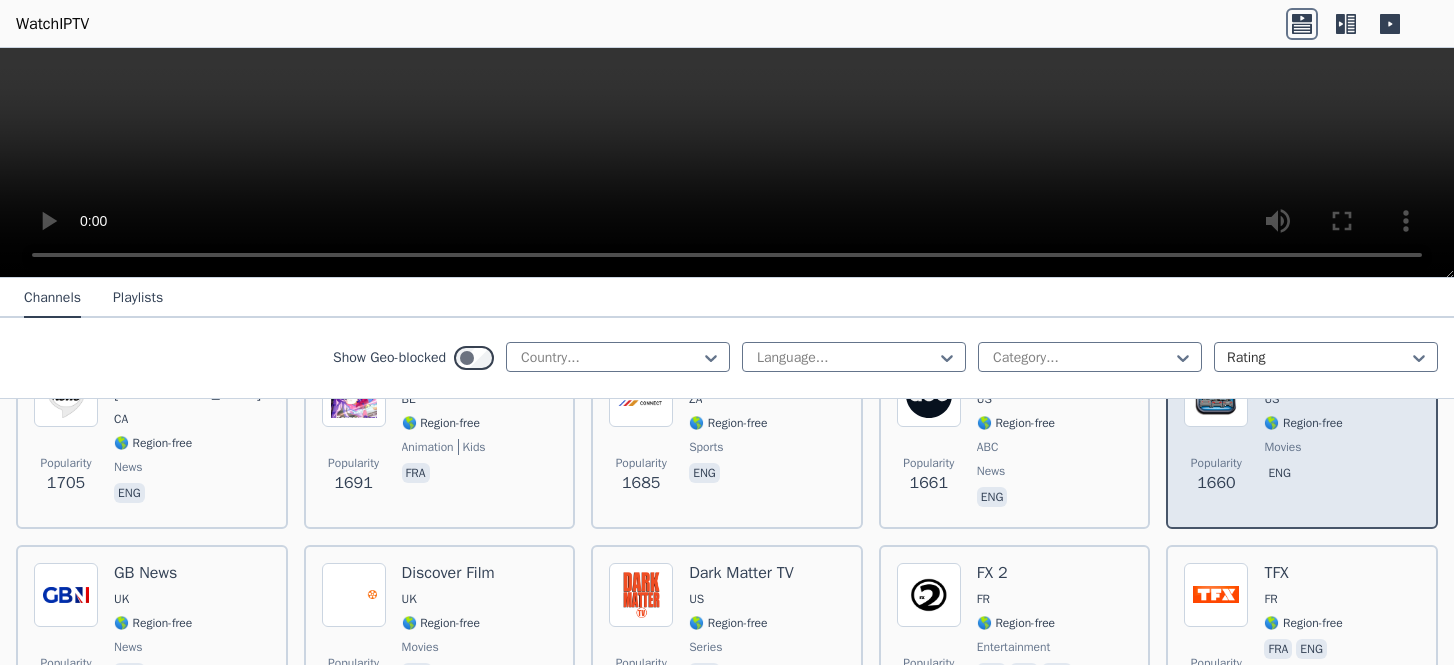 scroll, scrollTop: 1080, scrollLeft: 0, axis: vertical 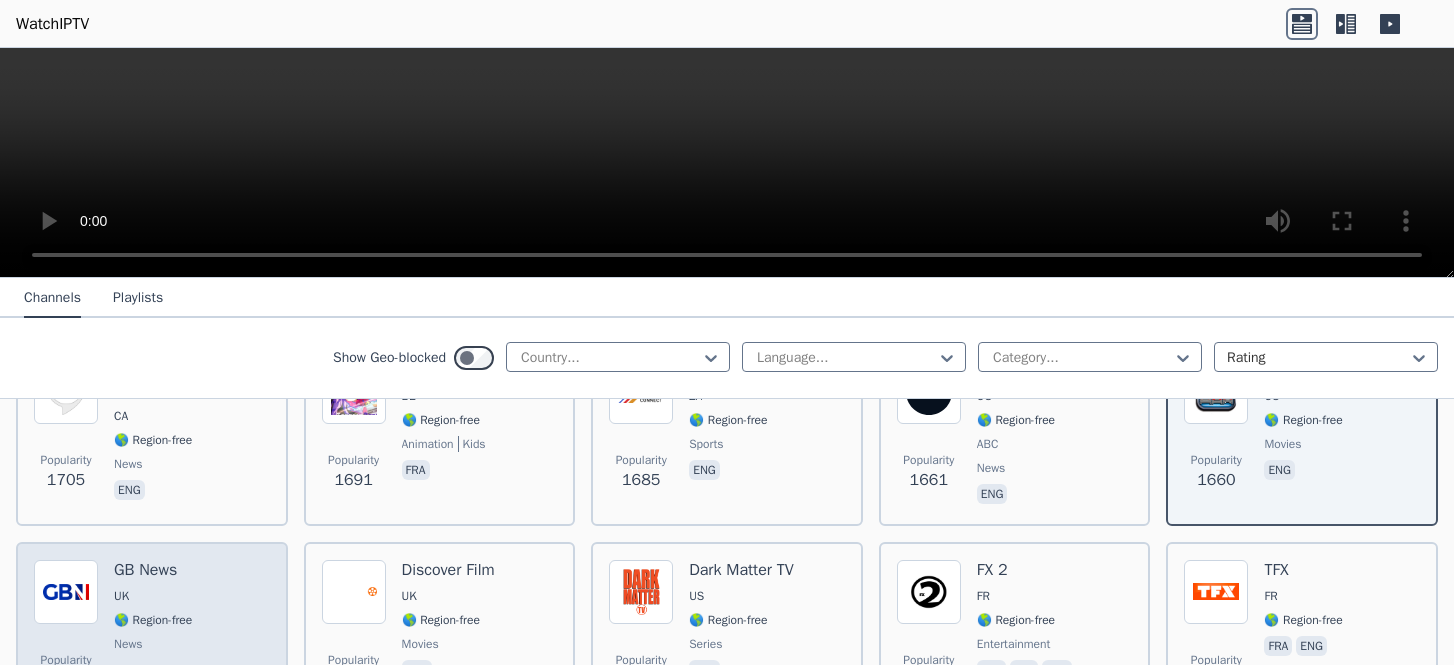 click on "GB News" at bounding box center (153, 570) 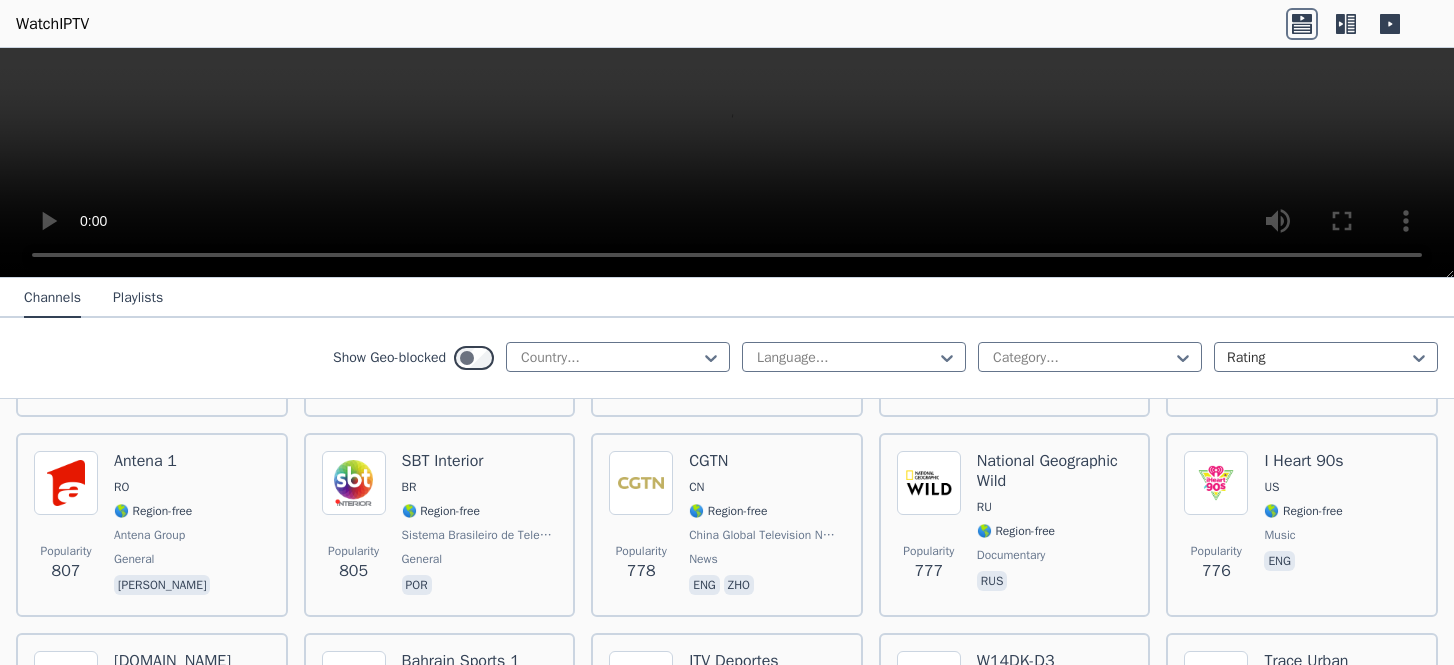 scroll, scrollTop: 2760, scrollLeft: 0, axis: vertical 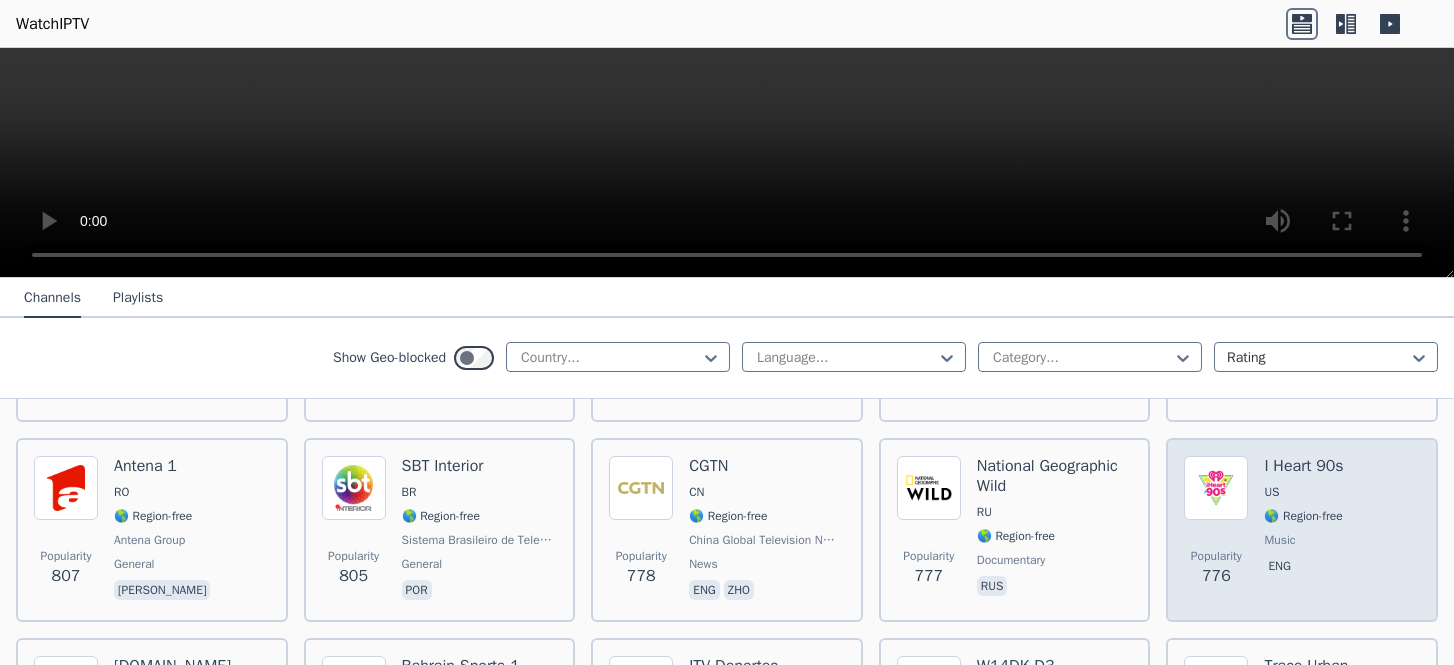 click on "I Heart 90s" at bounding box center (1303, 466) 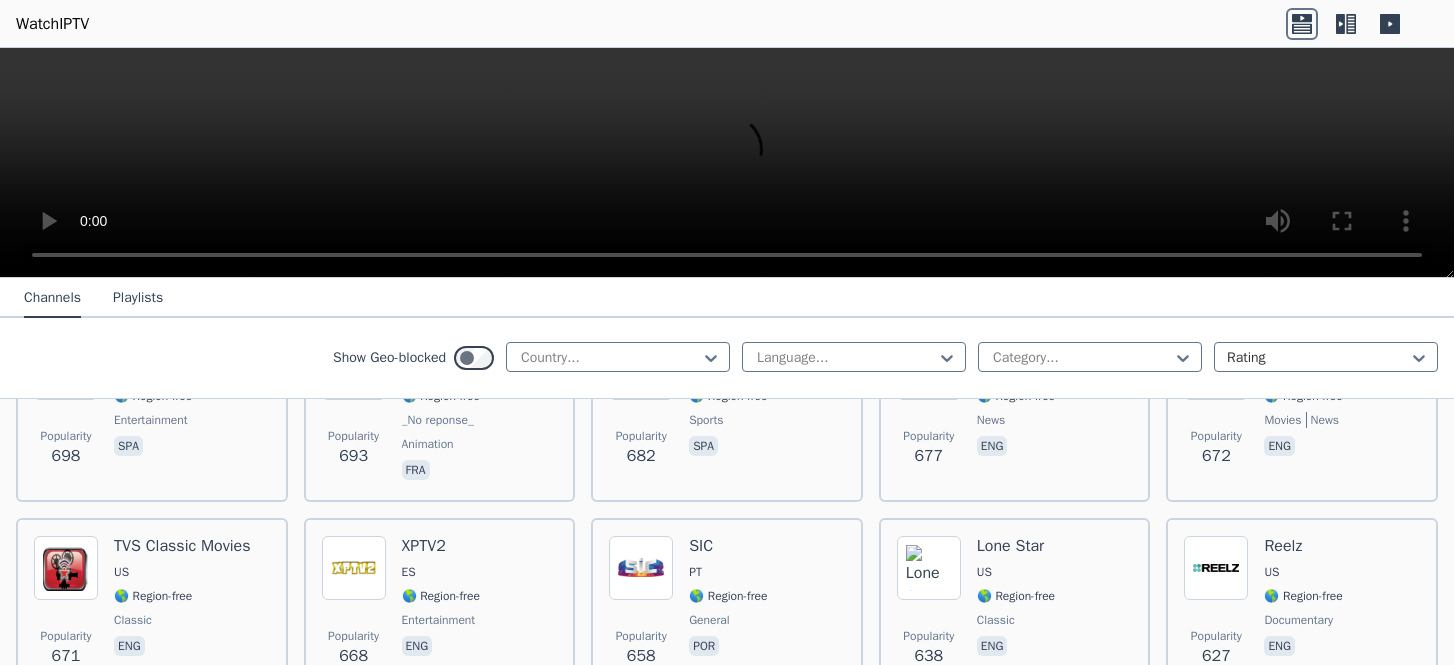 scroll, scrollTop: 3720, scrollLeft: 0, axis: vertical 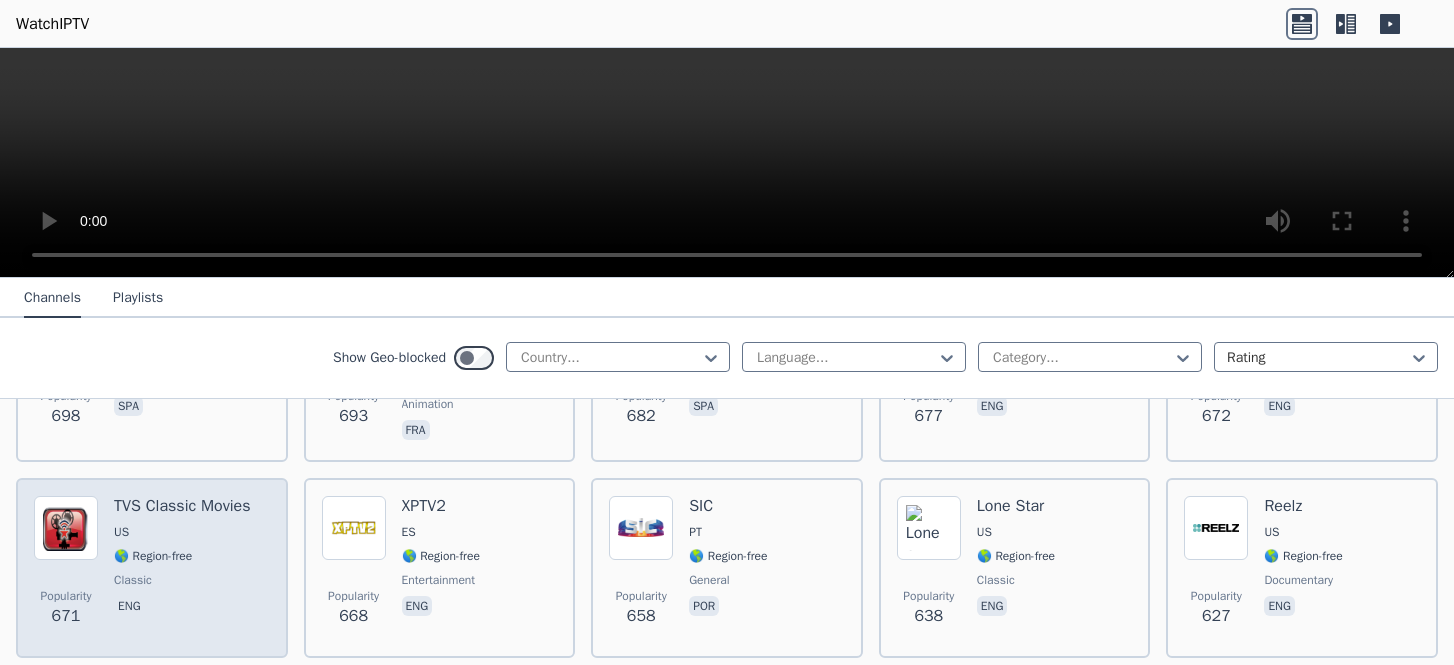 click on "TVS Classic Movies" at bounding box center (182, 506) 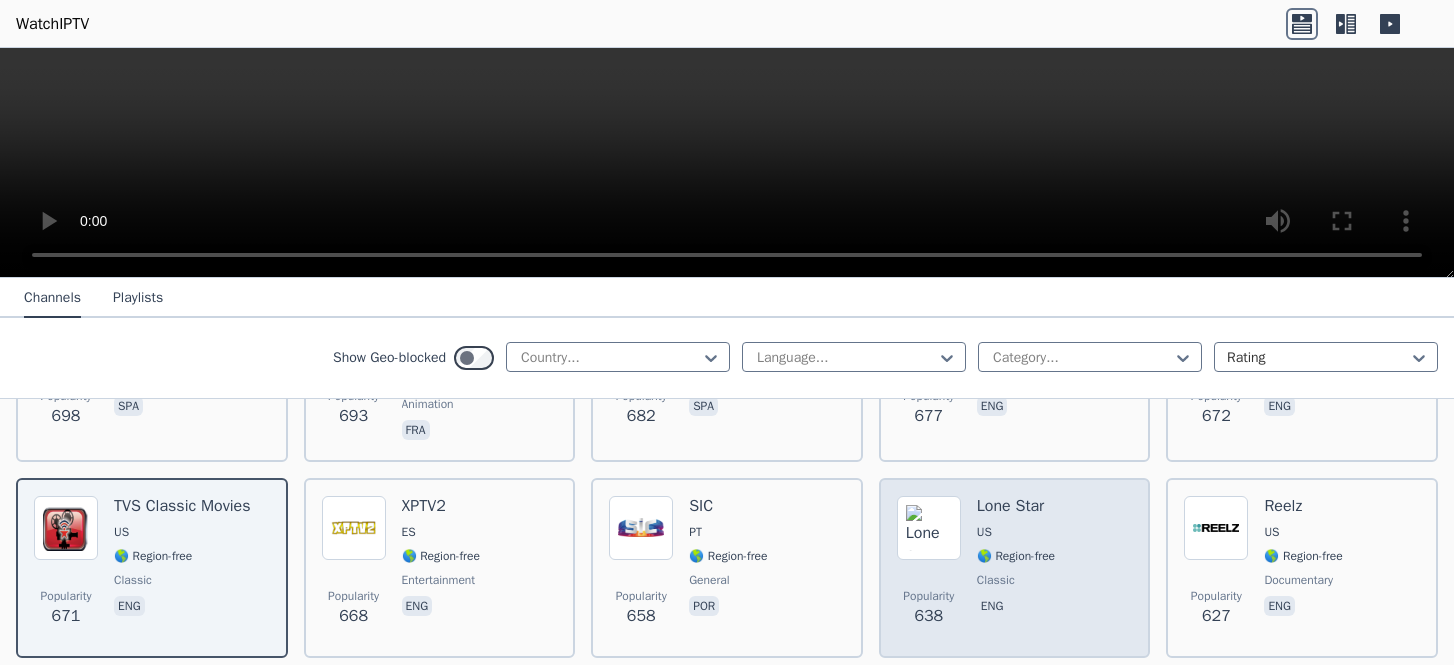 click on "Popularity" at bounding box center (928, 596) 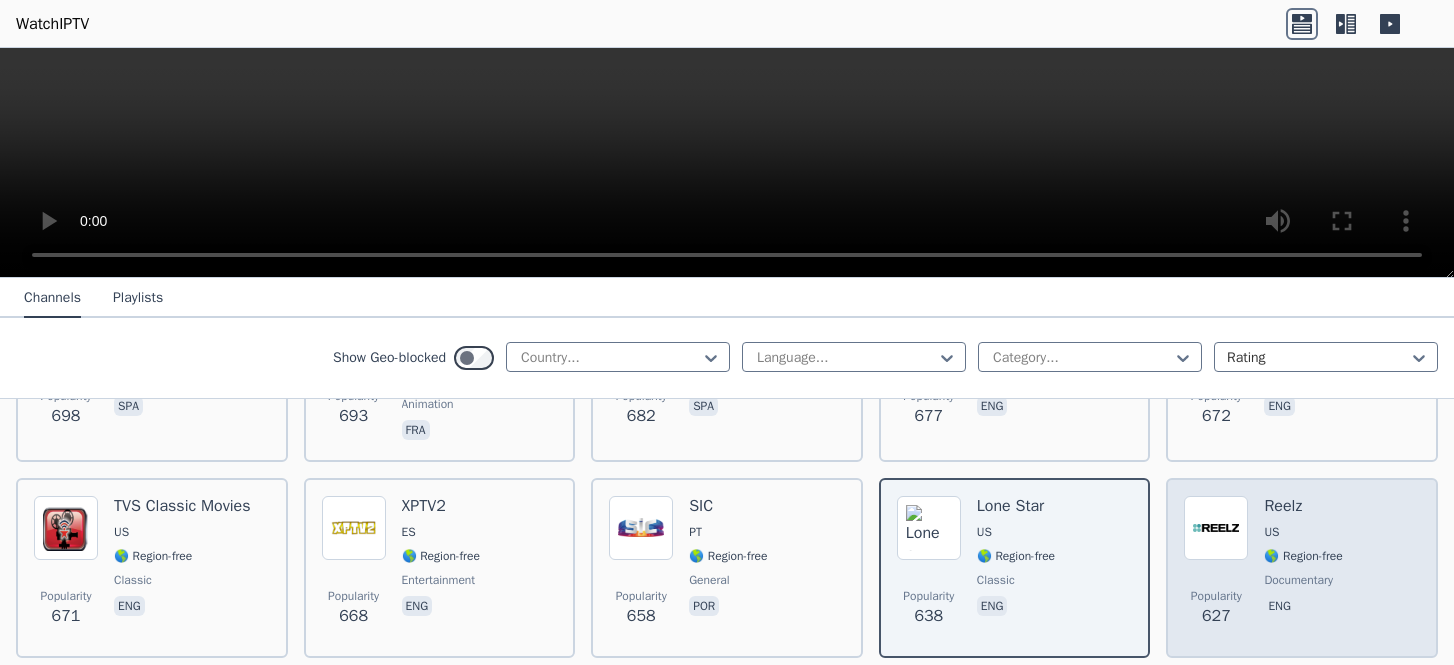 click at bounding box center (1216, 528) 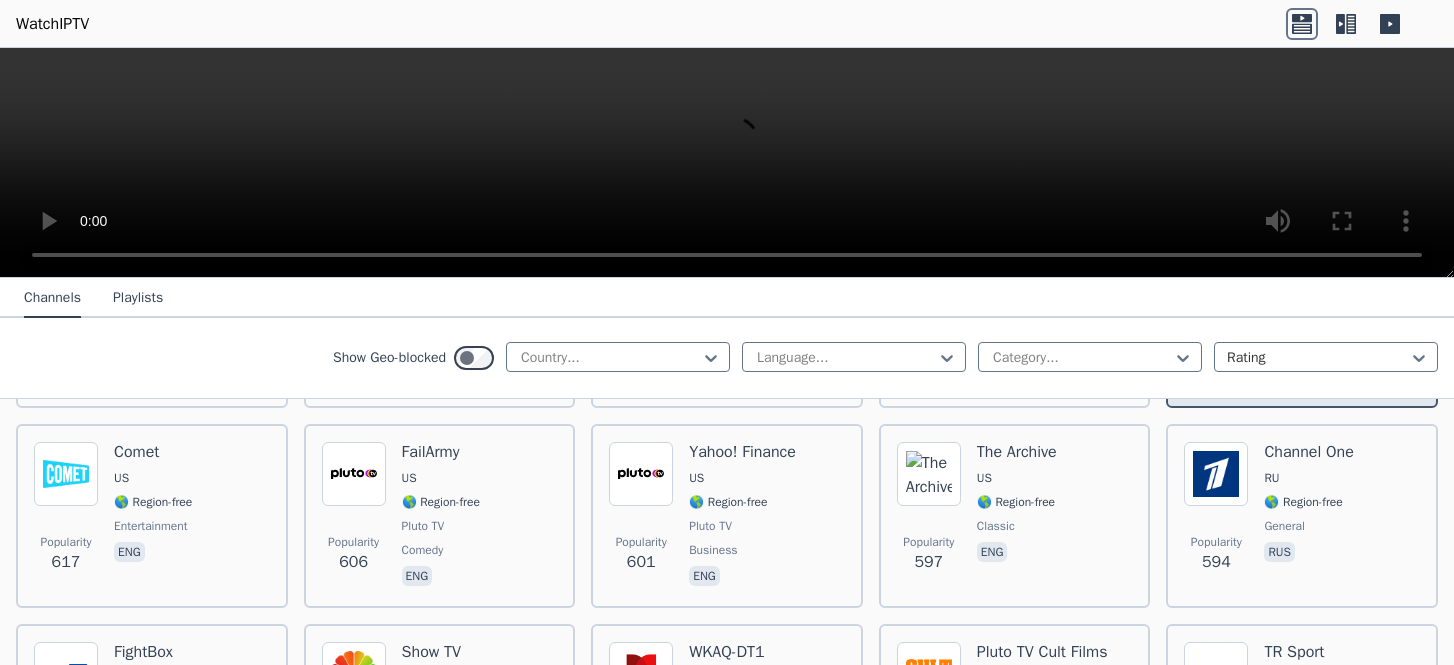 scroll, scrollTop: 4000, scrollLeft: 0, axis: vertical 